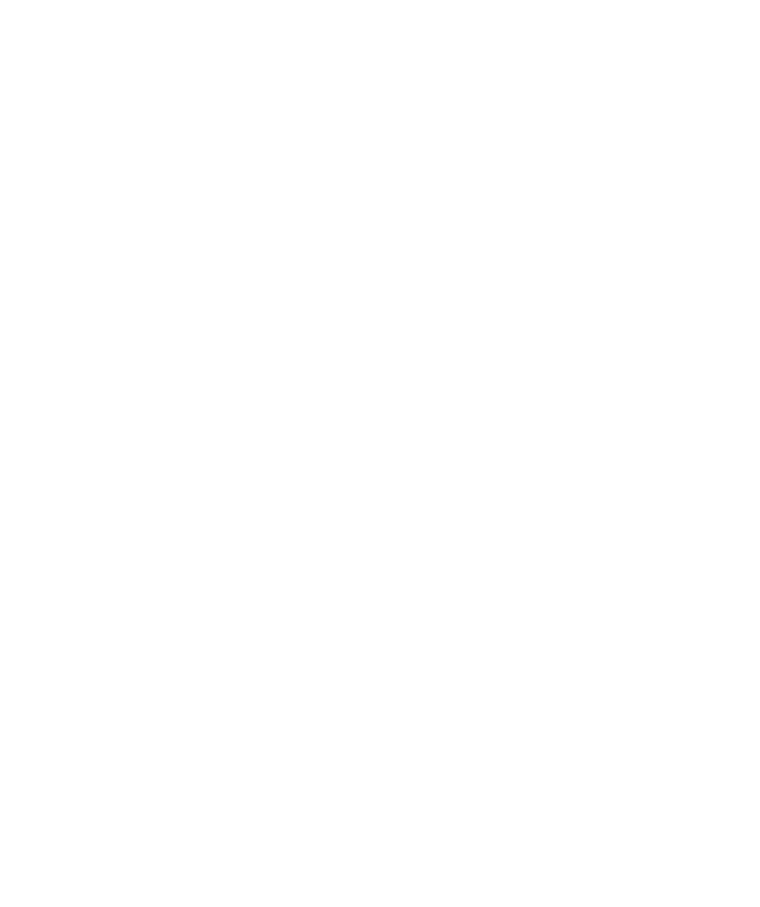 select on "*" 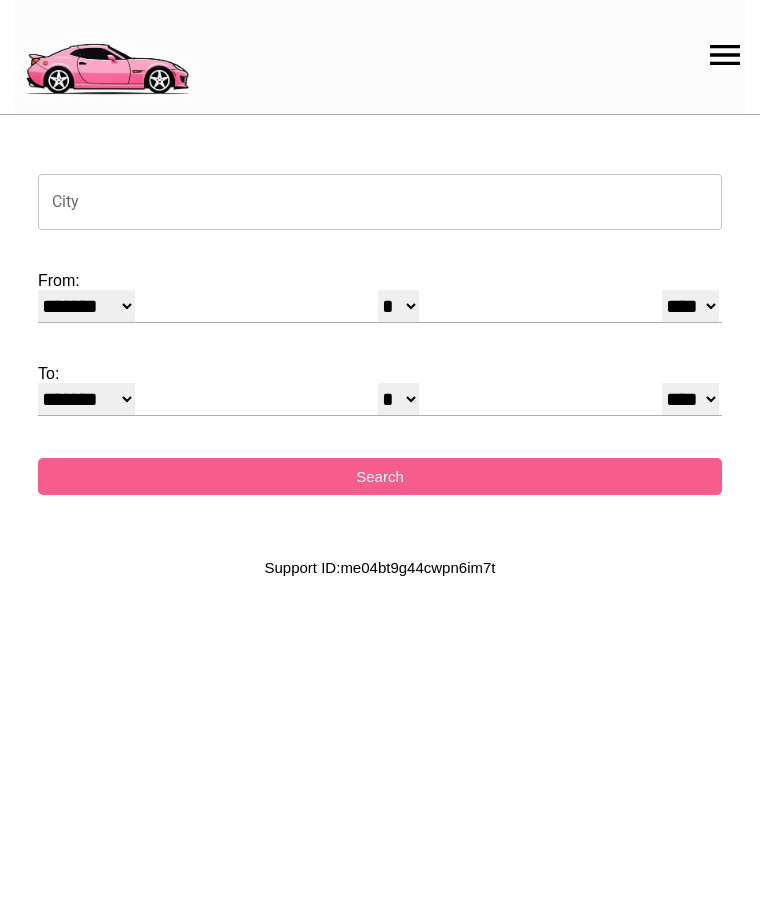 scroll, scrollTop: 0, scrollLeft: 0, axis: both 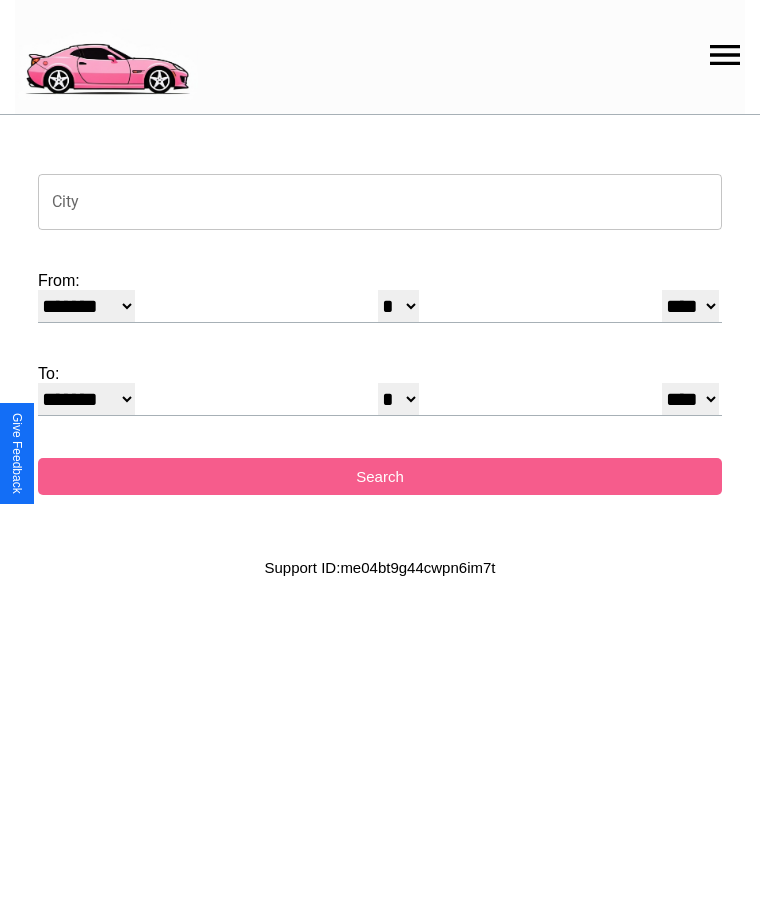 click 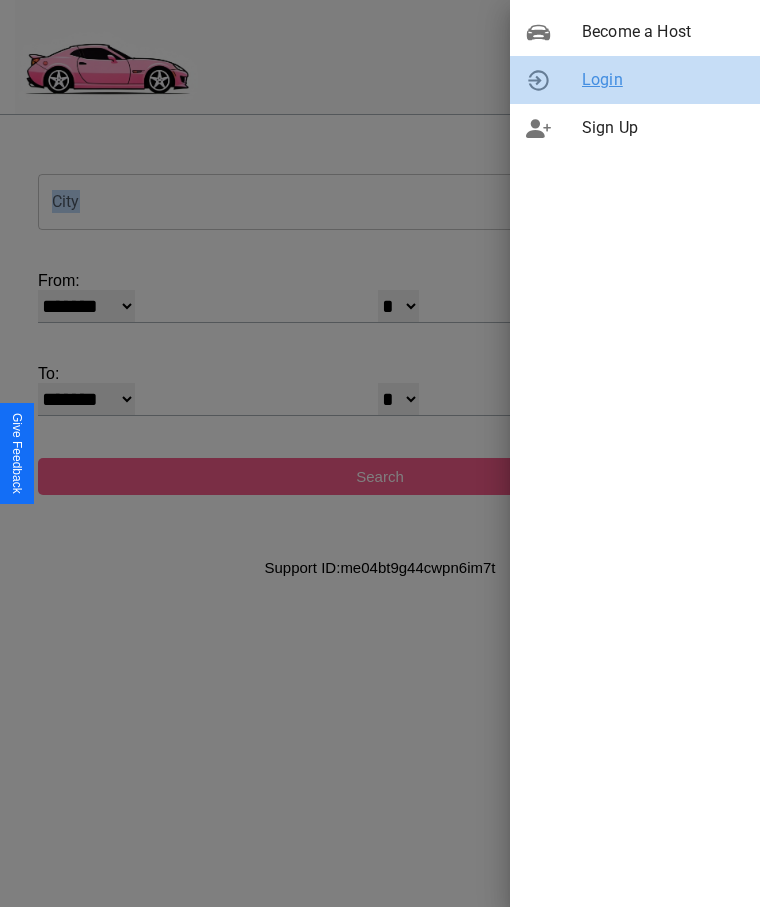 click on "Login" at bounding box center (663, 80) 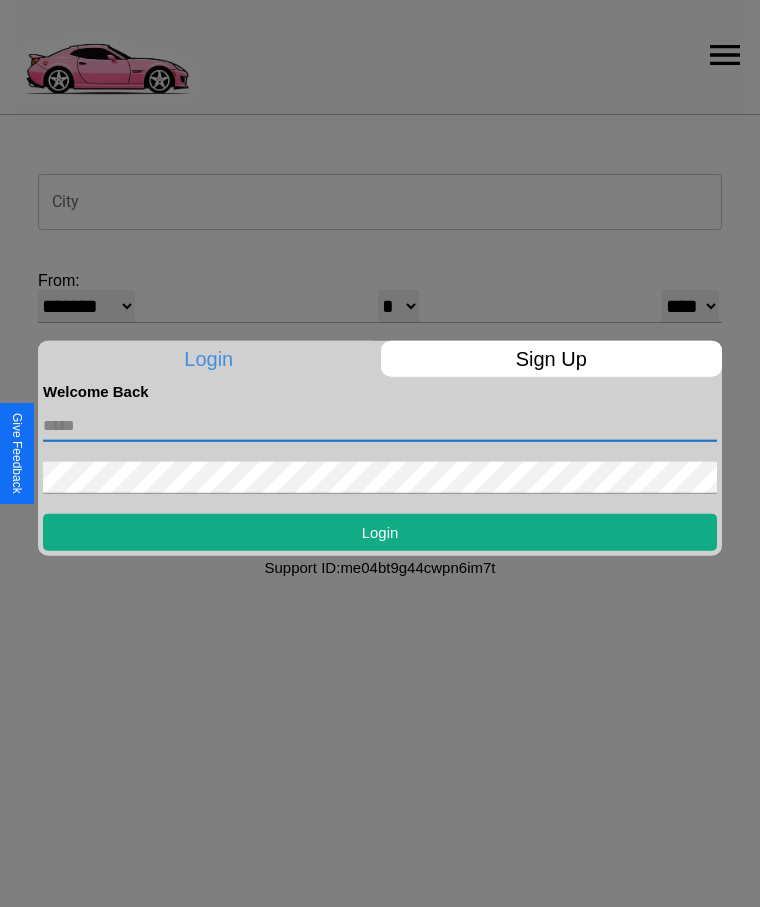click at bounding box center [380, 425] 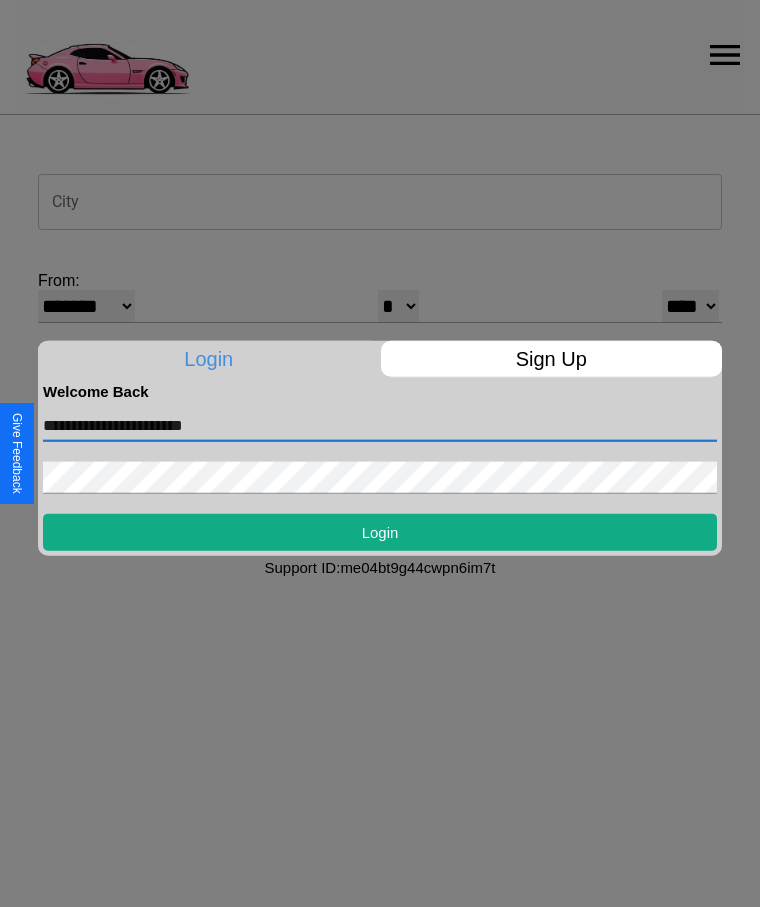 type on "**********" 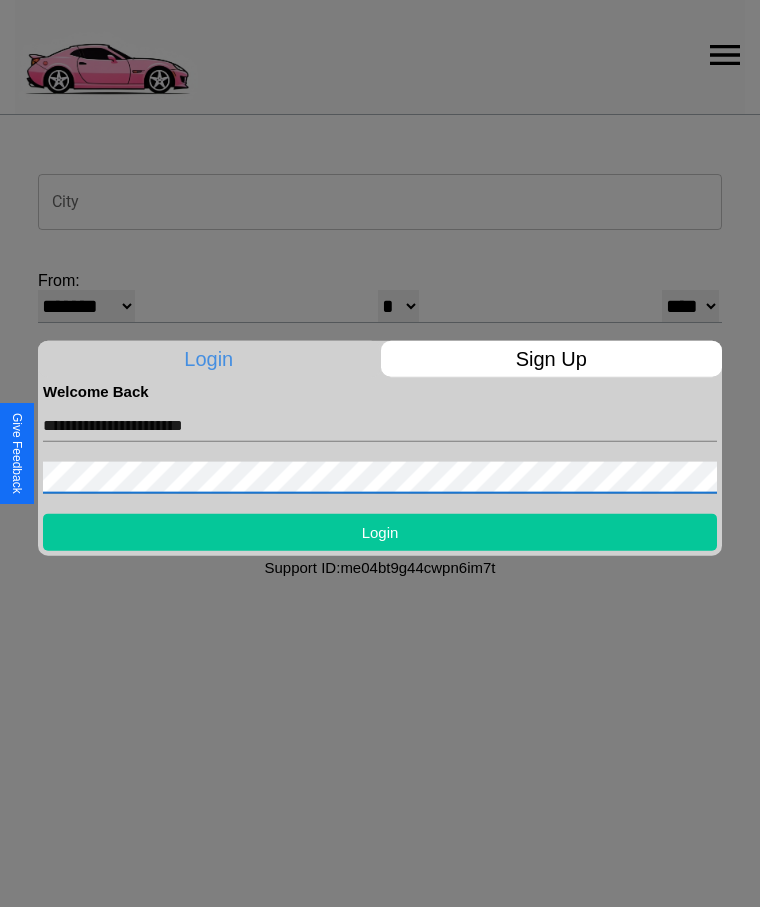 click on "Login" at bounding box center [380, 531] 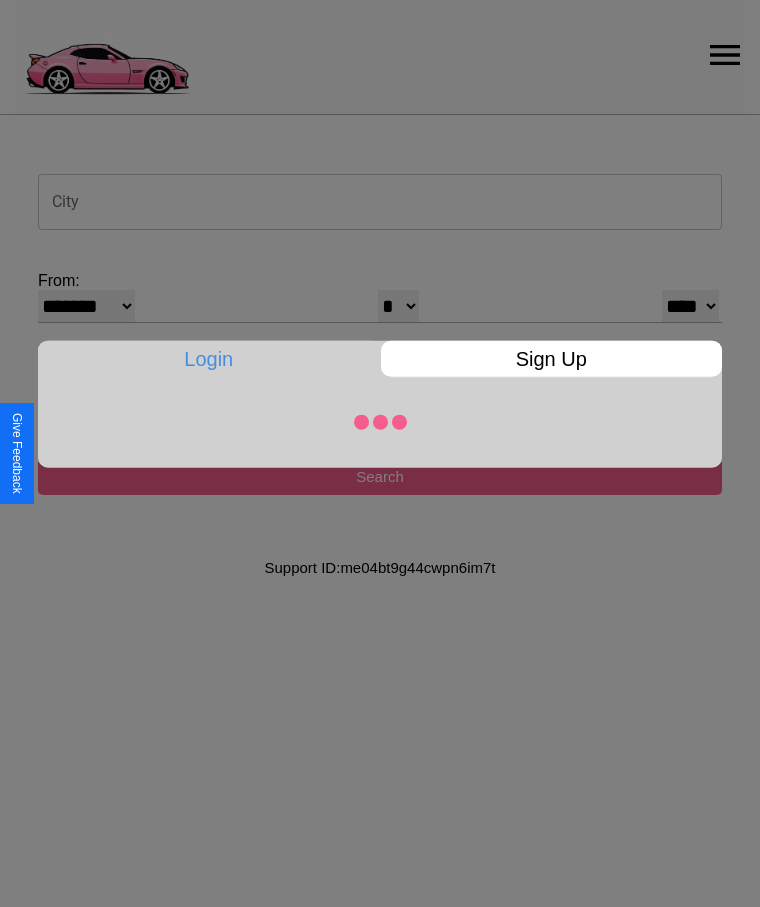 select on "*" 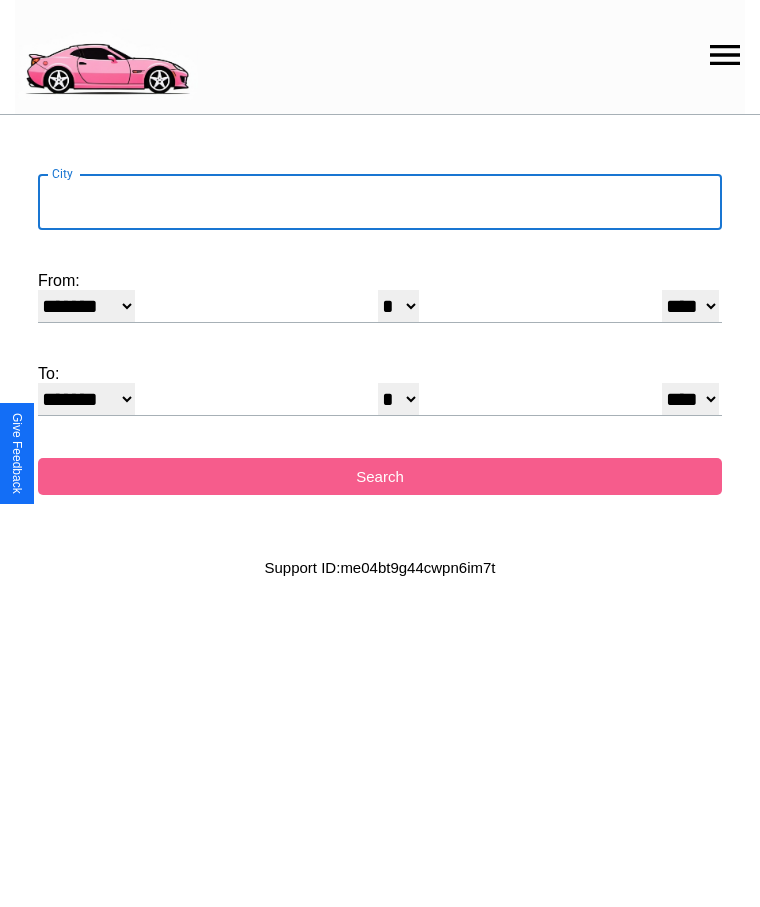 click on "City" at bounding box center [380, 202] 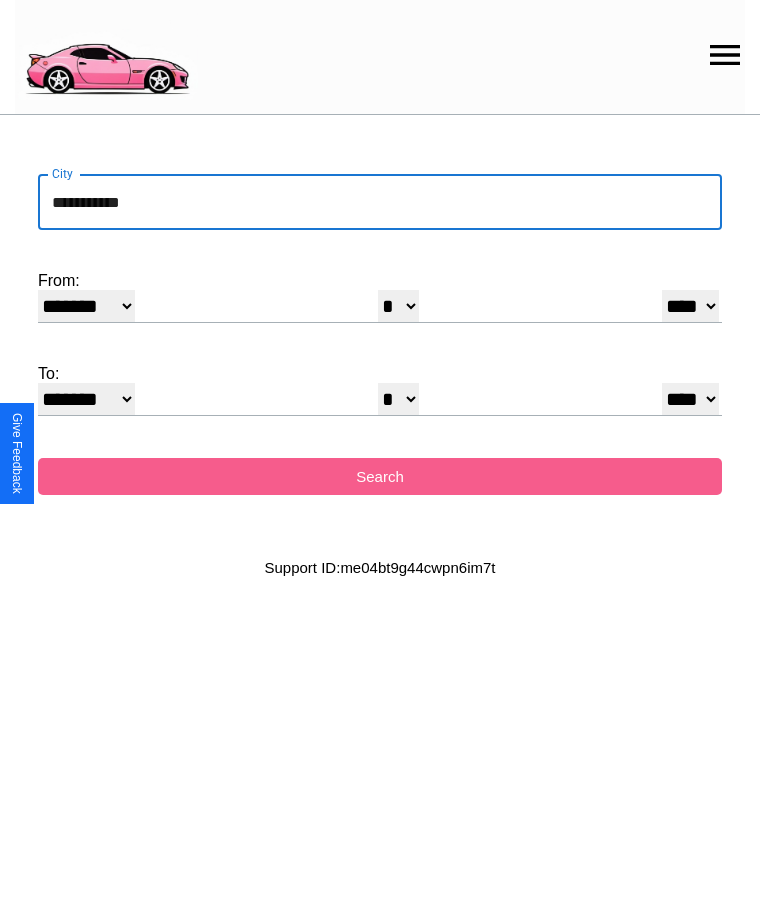type on "**********" 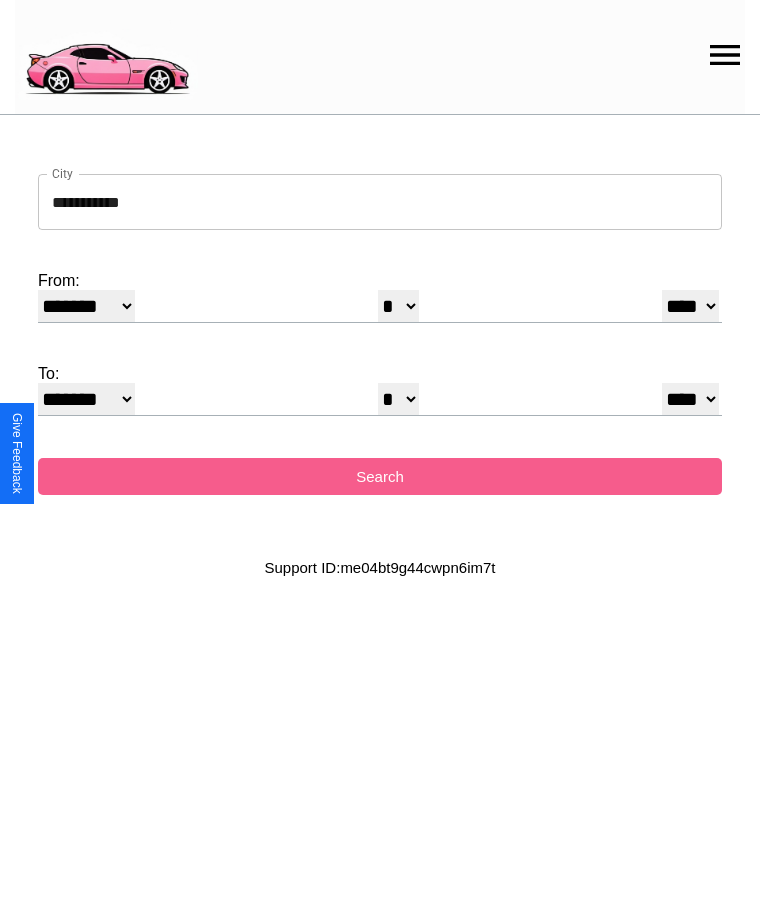 click on "******* ******** ***** ***** *** **** **** ****** ********* ******* ******** ********" at bounding box center (86, 306) 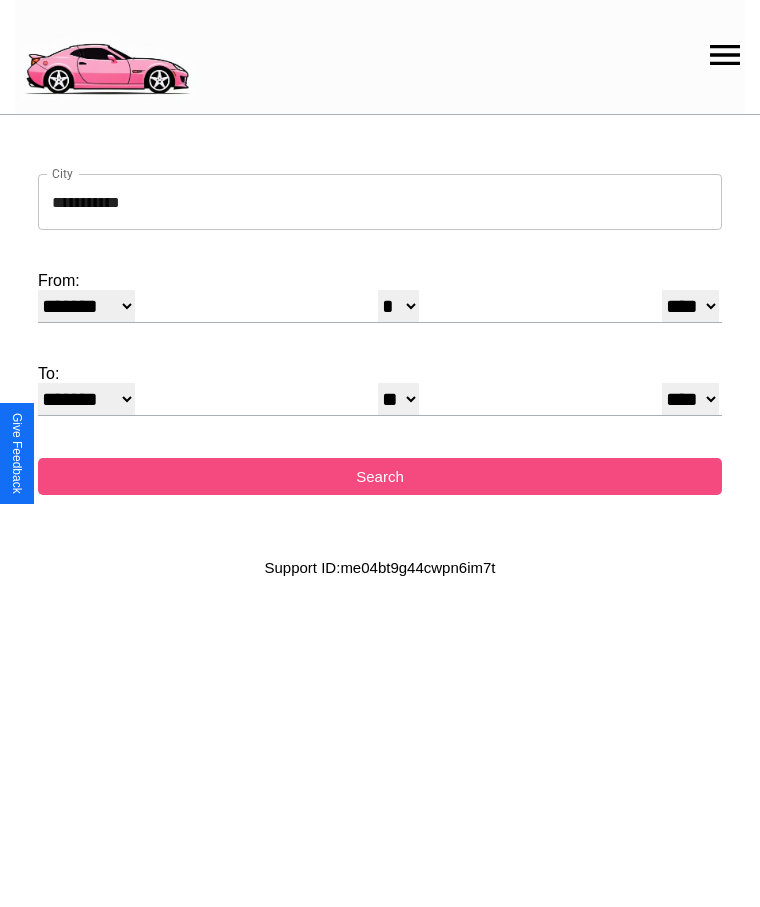 click on "Search" at bounding box center (380, 476) 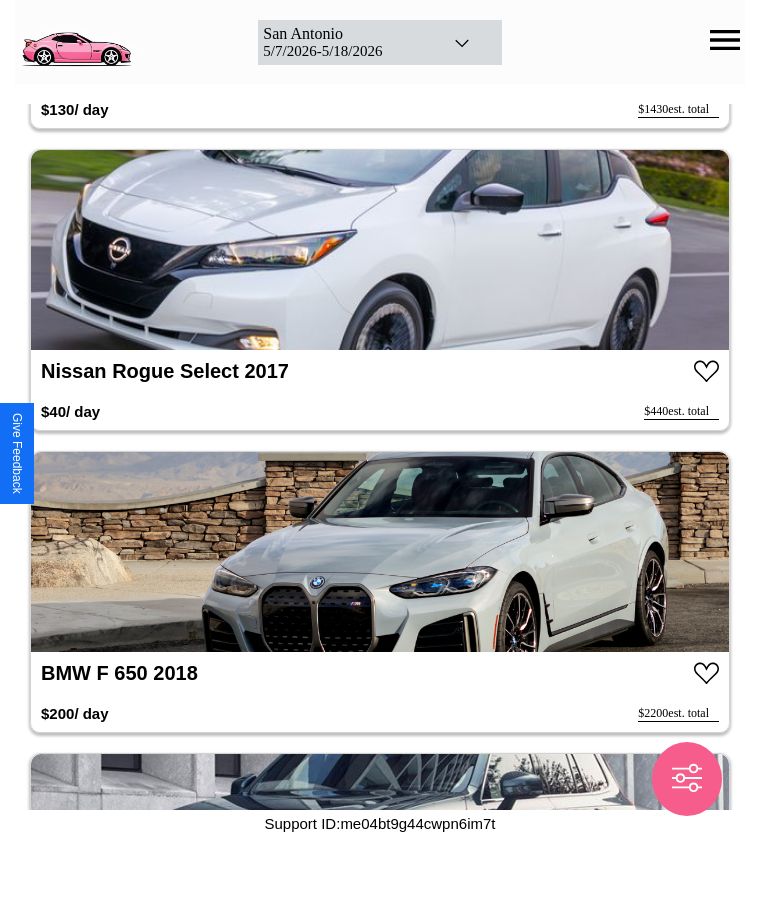 scroll, scrollTop: 10690, scrollLeft: 0, axis: vertical 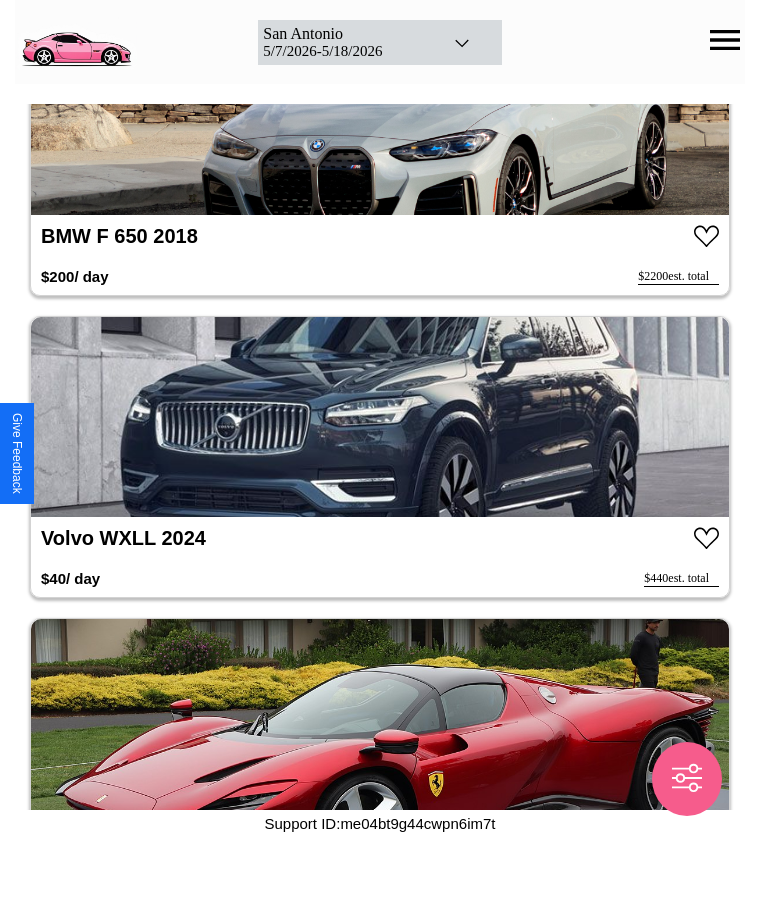 click at bounding box center (380, 417) 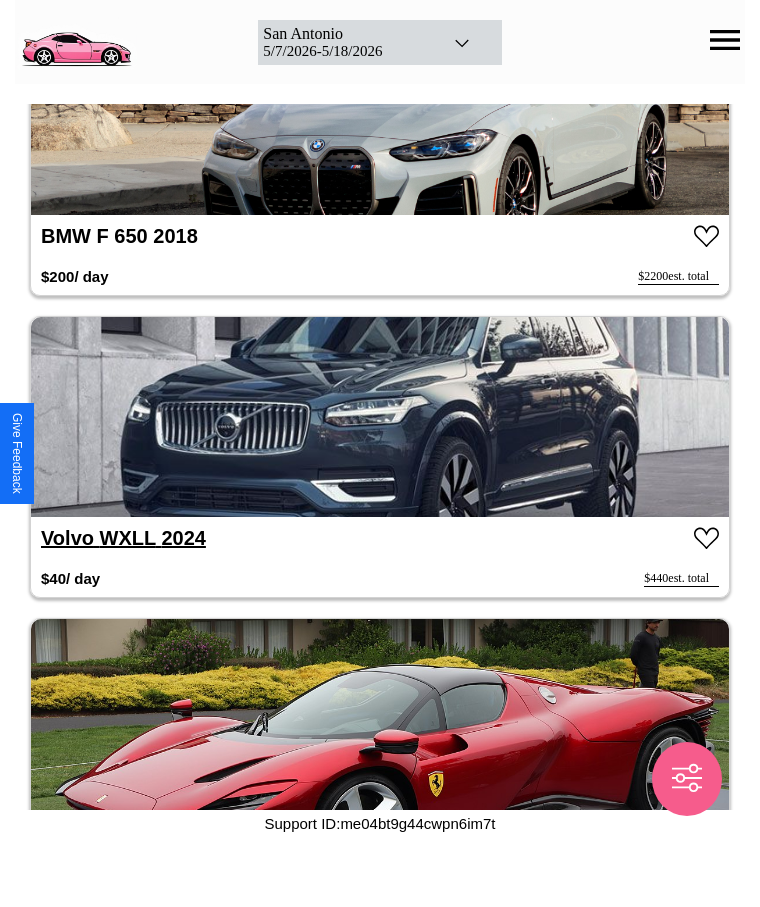 click on "Volvo   WXLL   2024" at bounding box center [123, 538] 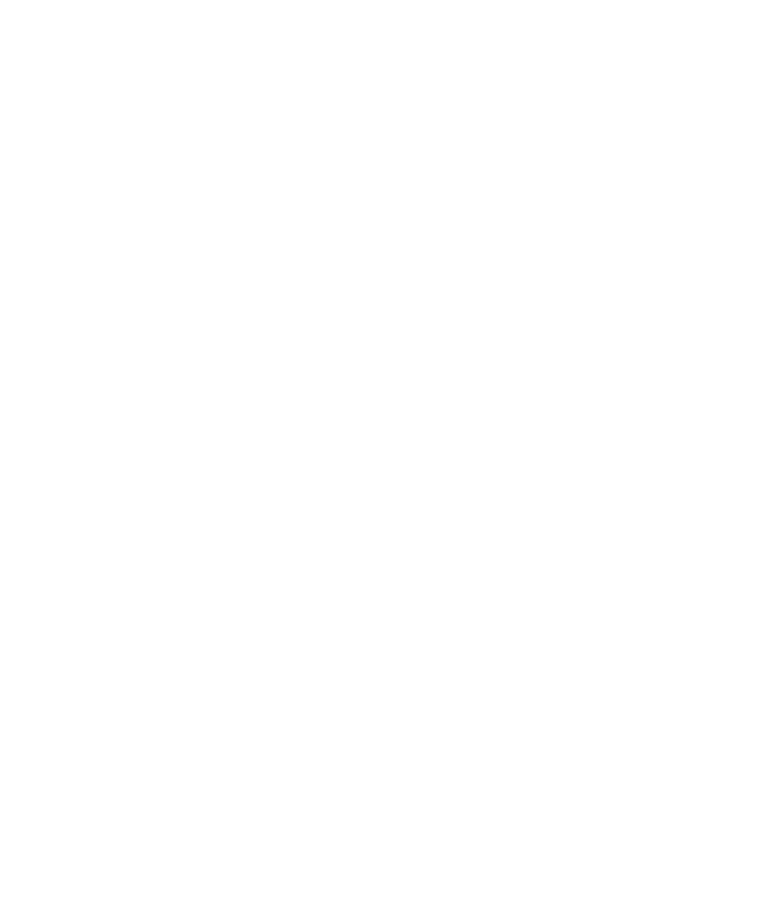 scroll, scrollTop: 0, scrollLeft: 0, axis: both 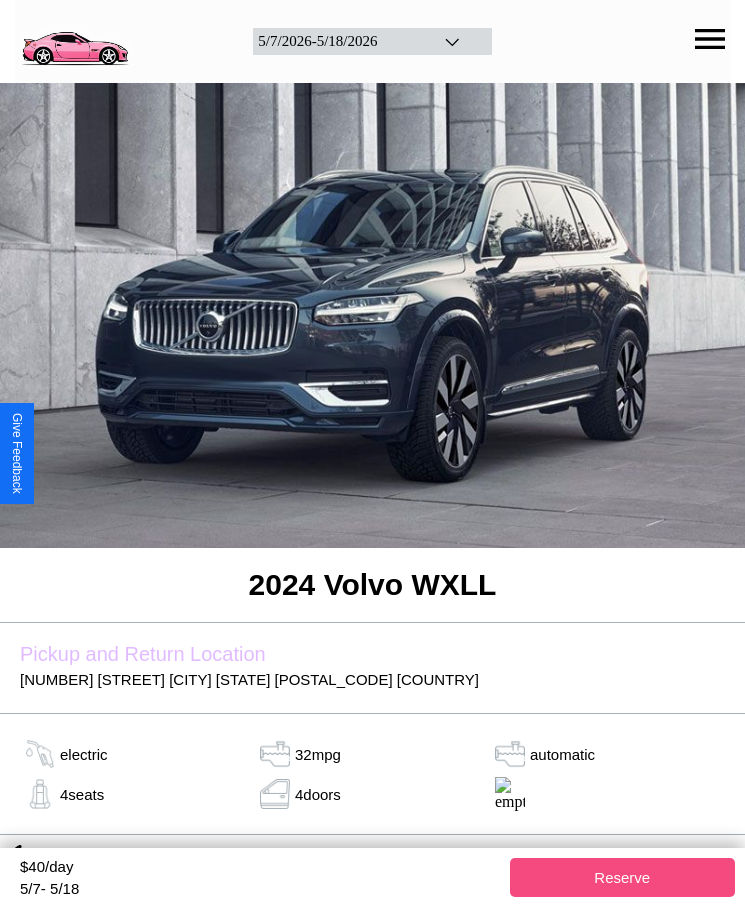 click on "Reserve" at bounding box center (623, 877) 